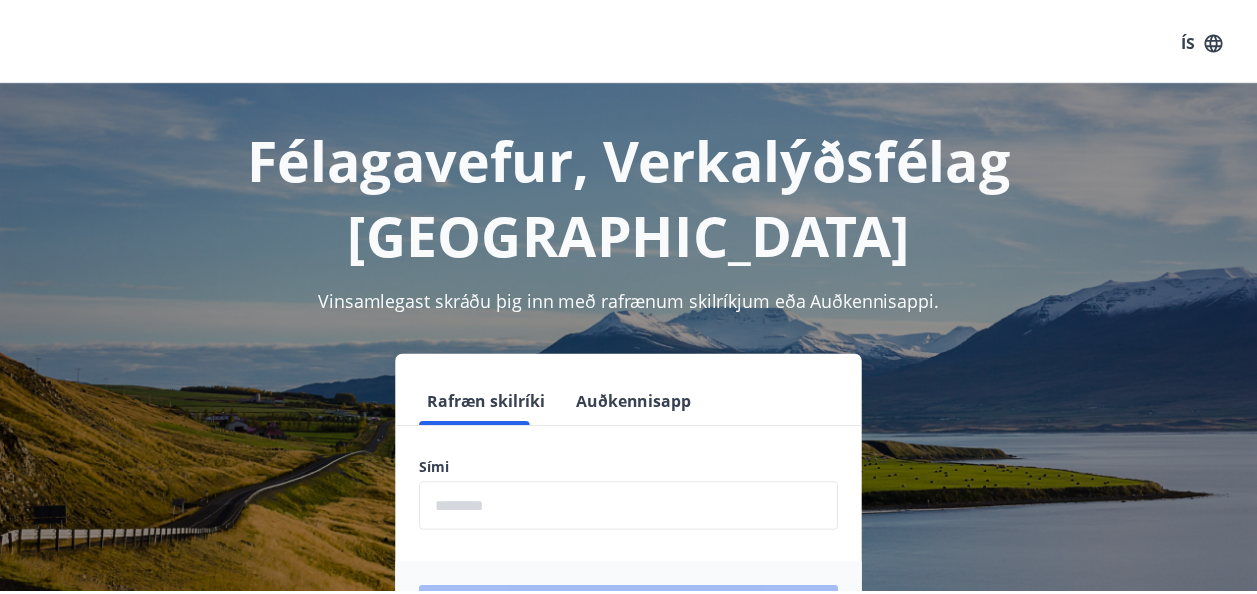 scroll, scrollTop: 0, scrollLeft: 0, axis: both 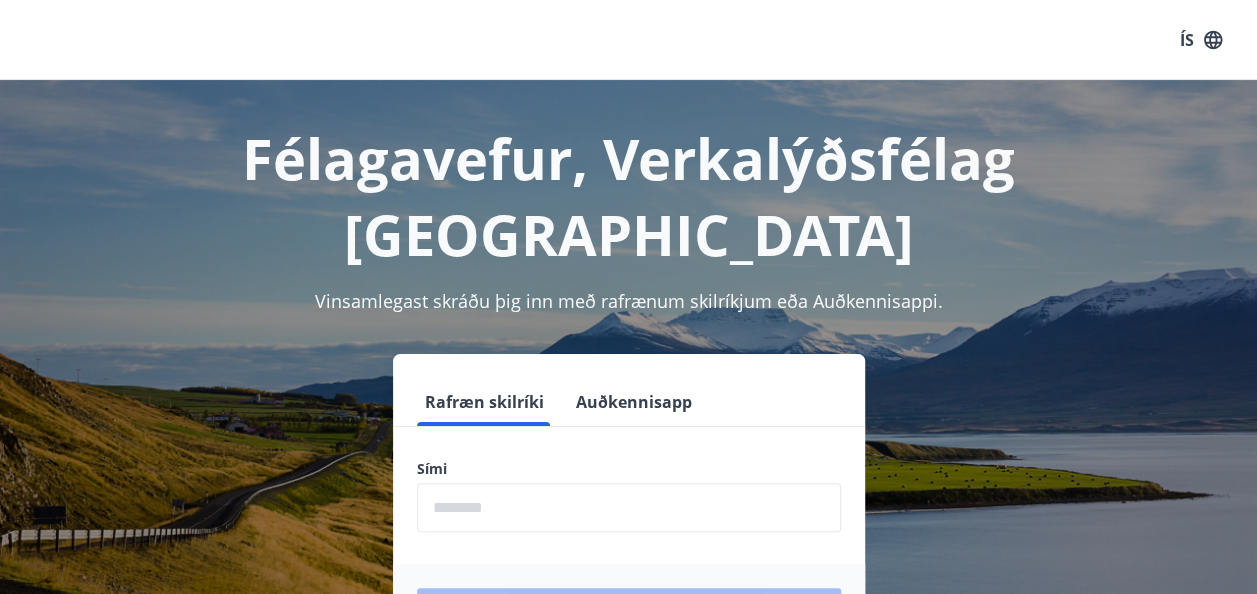 click at bounding box center (629, 507) 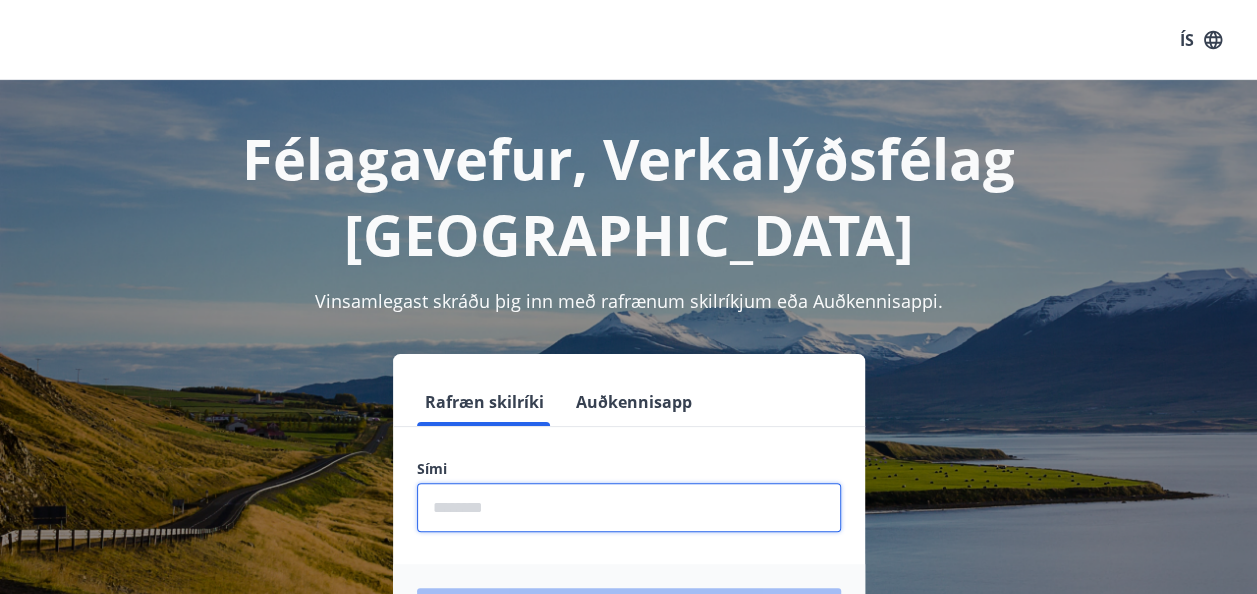 type on "********" 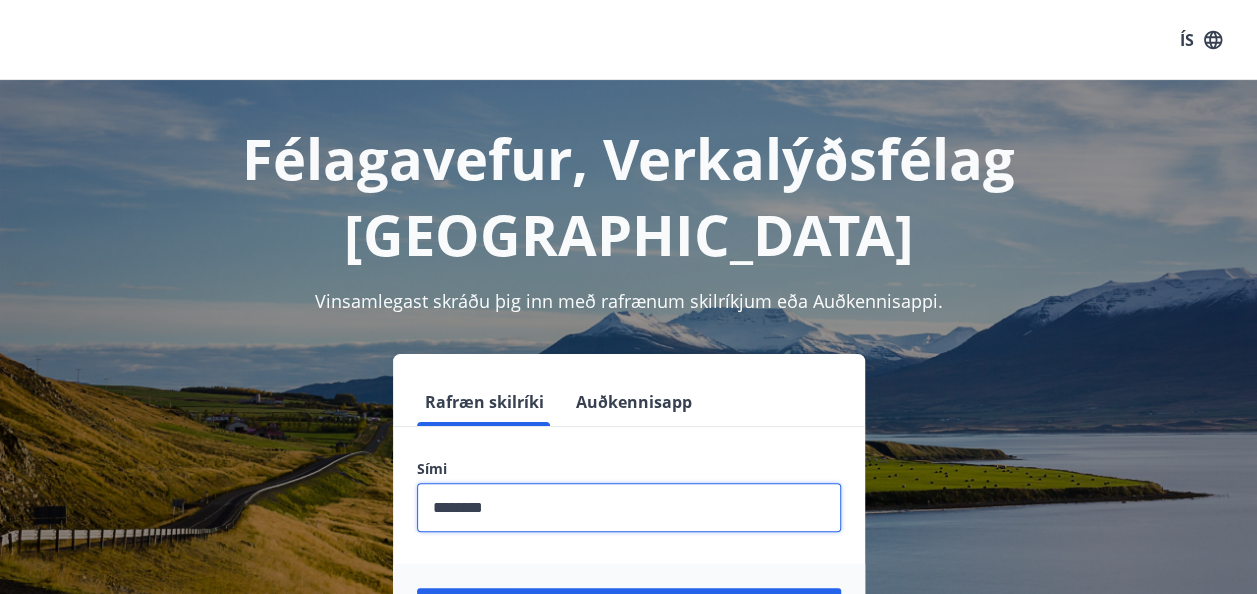 click on "Login" at bounding box center [629, 612] 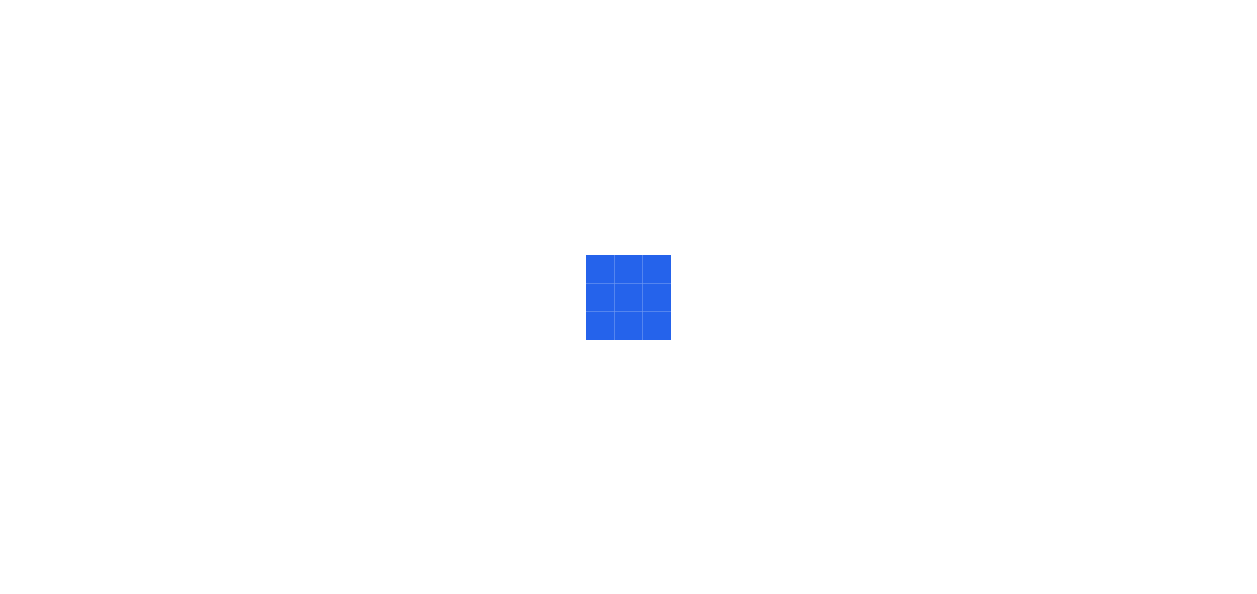 scroll, scrollTop: 0, scrollLeft: 0, axis: both 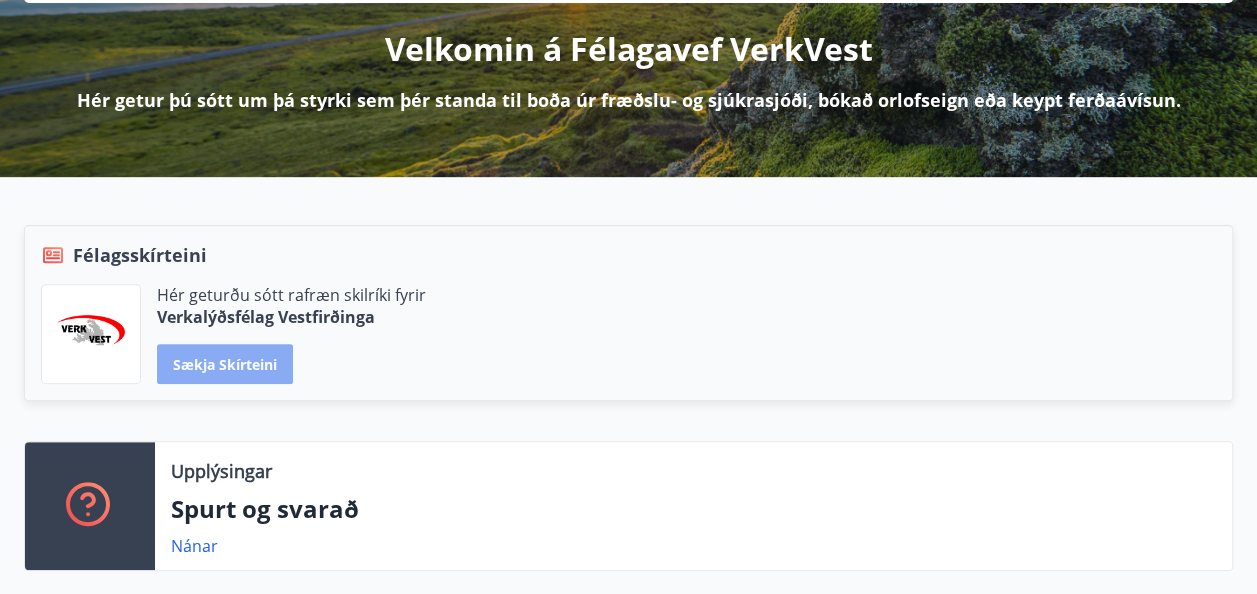 click on "Sækja skírteini" at bounding box center (225, 364) 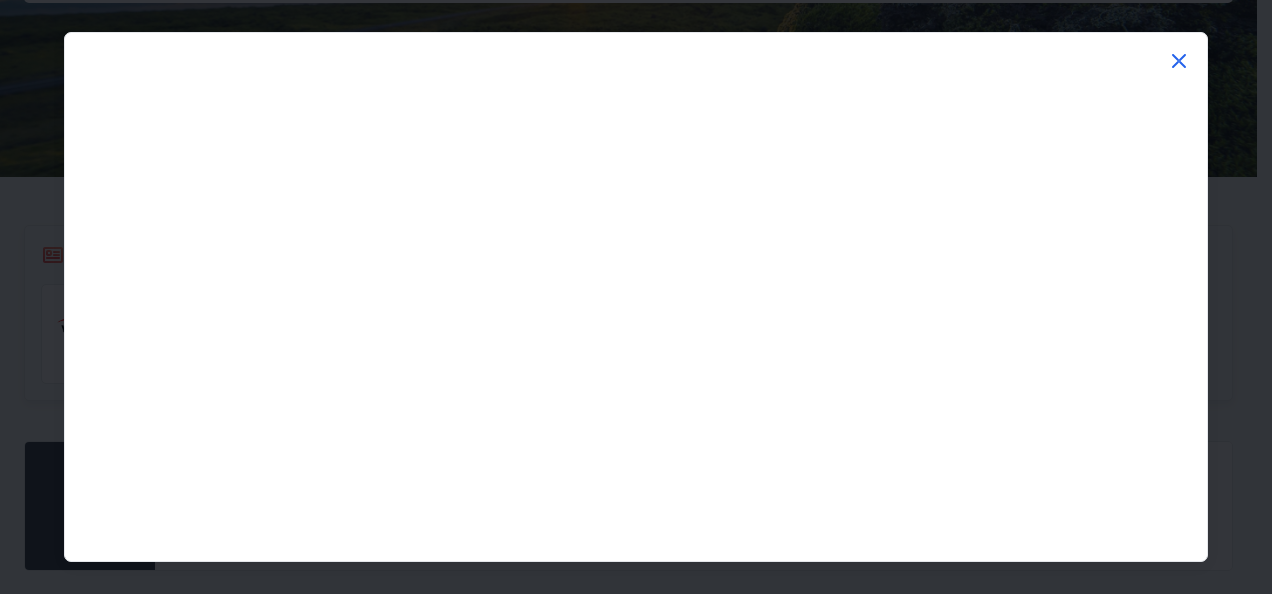 click 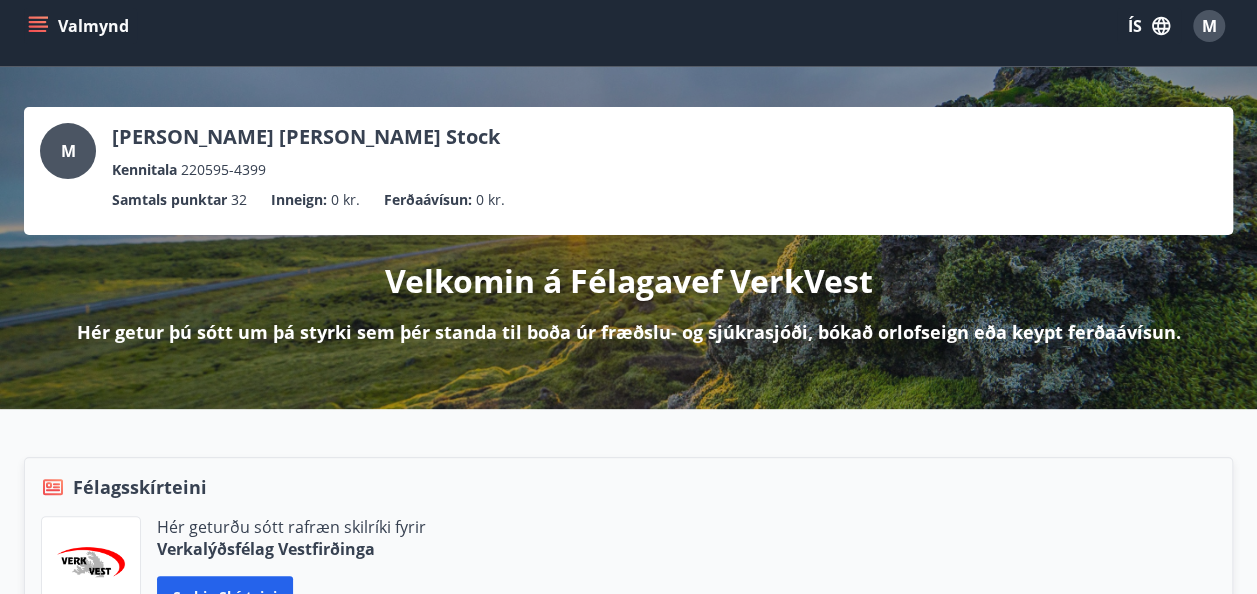 scroll, scrollTop: 13, scrollLeft: 0, axis: vertical 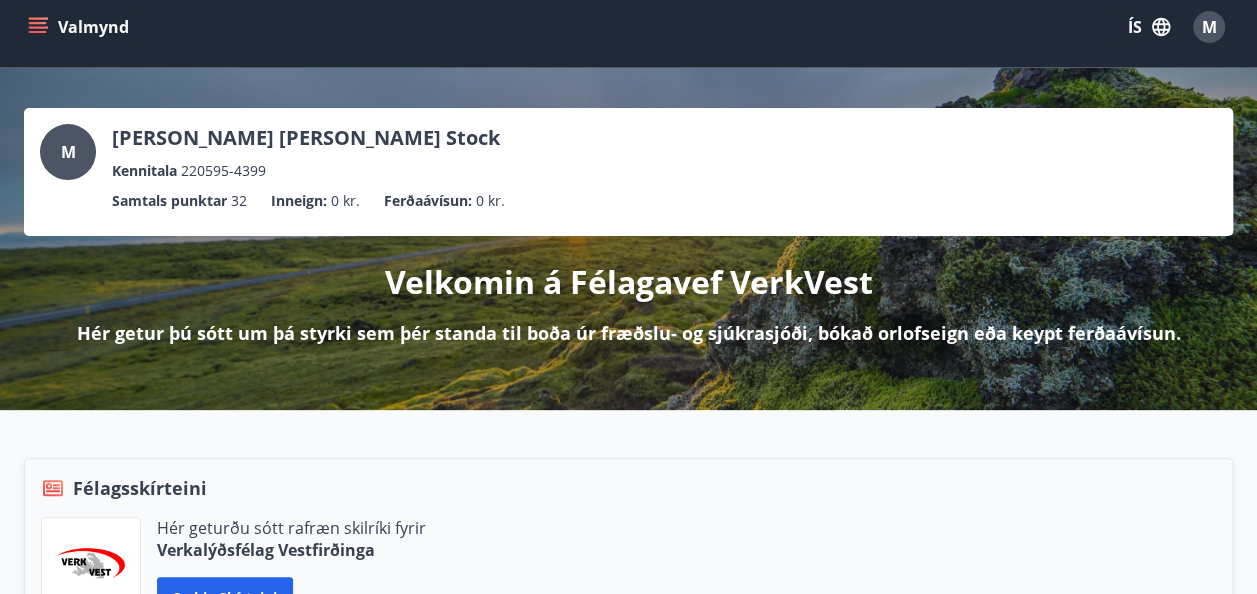 click 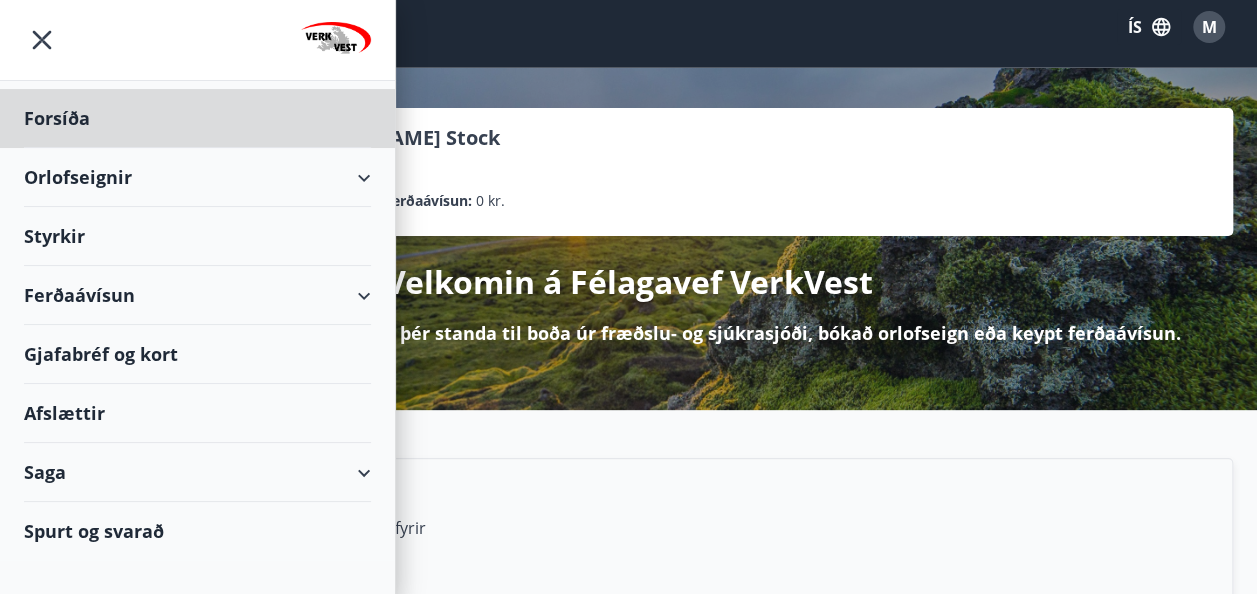 click on "Styrkir" at bounding box center (197, 118) 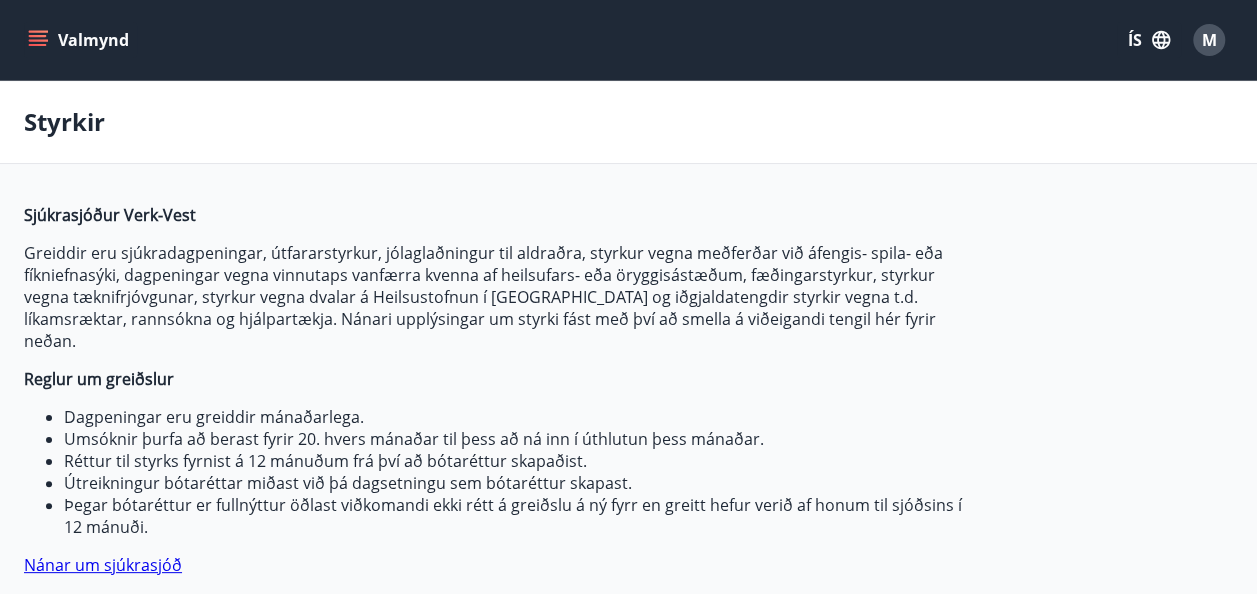 type on "***" 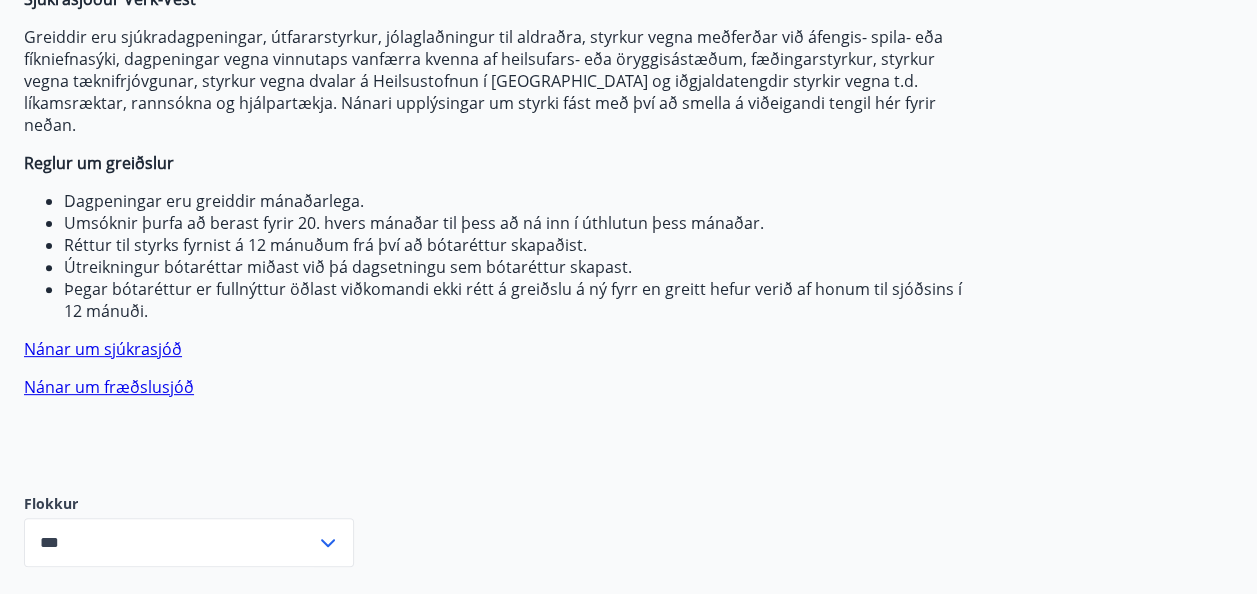 scroll, scrollTop: 0, scrollLeft: 0, axis: both 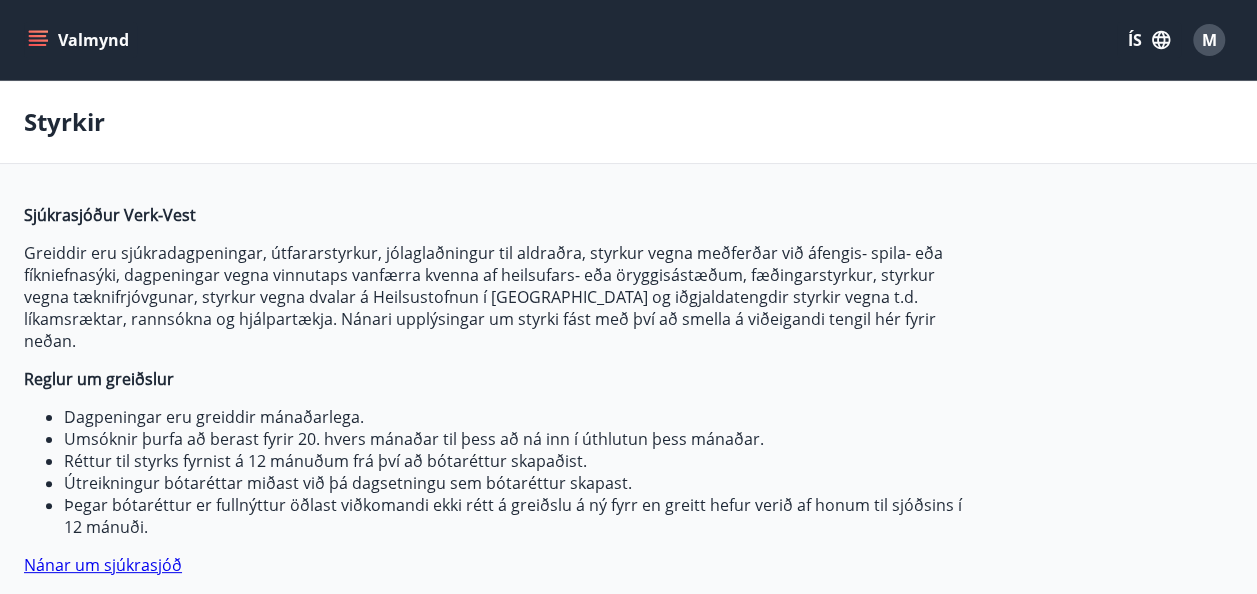 click 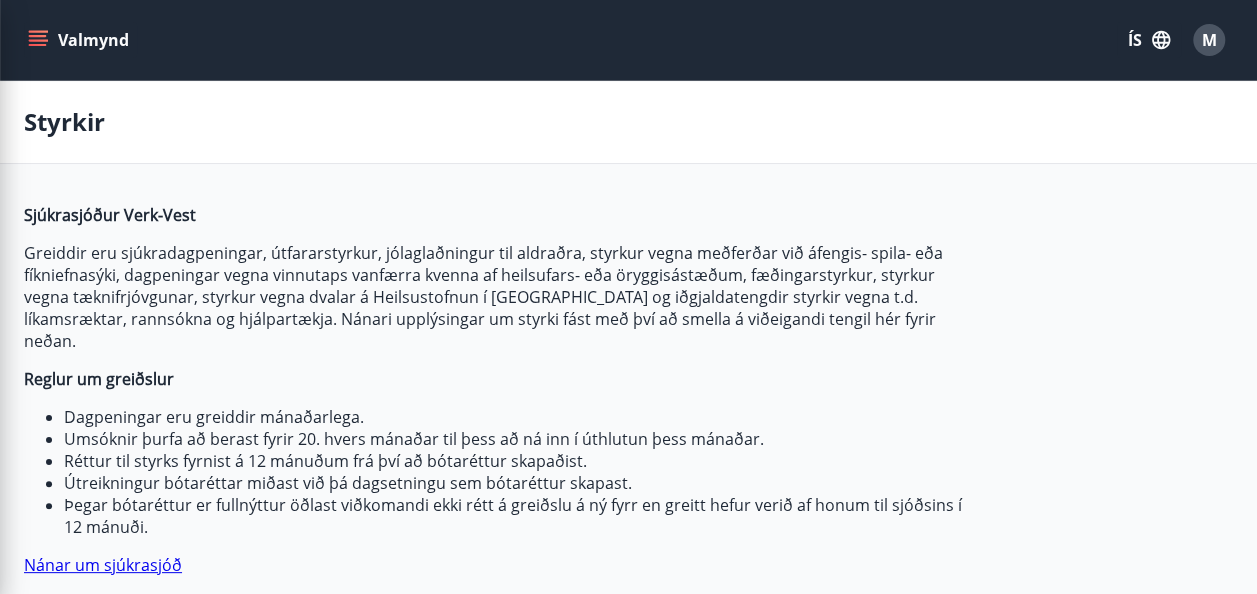 click on "Styrkir Sjúkrasjóður Verk-Vest
Greiddir eru sjúkradagpeningar, útfararstyrkur, jólaglaðningur til aldraðra, styrkur vegna meðferðar við áfengis- spila- eða fíkniefnasýki, dagpeningar vegna vinnutaps vanfærra kvenna af heilsufars- eða öryggisástæðum, fæðingarstyrkur, styrkur vegna tæknifrjóvgunar, styrkur vegna dvalar á Heilsustofnun í Hveragerði og iðgjaldatengdir styrkir vegna t.d. líkamsræktar, rannsókna og hjálpartækja. Nánari upplýsingar um styrki fást með því að smella á viðeigandi tengil hér fyrir neðan.
Reglur um greiðslur
Dagpeningar eru greiddir mánaðarlega.
Umsóknir þurfa að berast fyrir 20. hvers mánaðar til þess að ná inn í úthlutun þess mánaðar.
Réttur til styrks fyrnist á 12 mánuðum frá því að bótaréttur skapaðist.
Útreikningur bótaréttar miðast við þá dagsetningu sem bótaréttur skapast.
Nánar um sjúkrasjóð
Nánar um fræðslusjóð
Flokkur *** ​ Sjúkradagpeningar Sjúkrasjóður" at bounding box center [628, 1797] 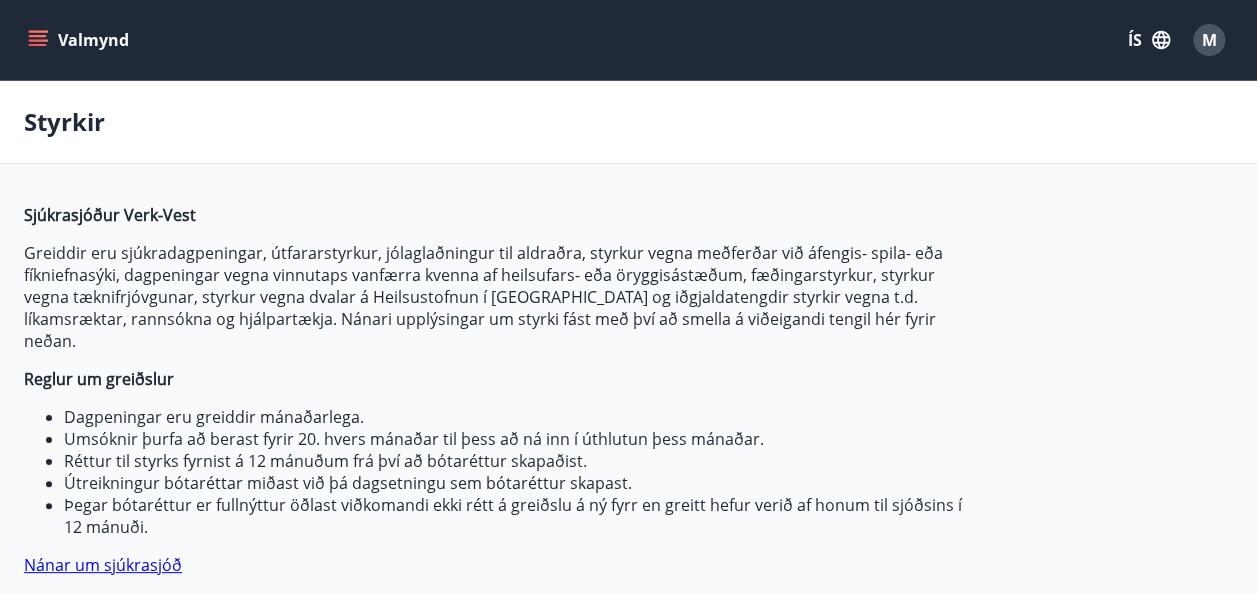 click on "M" at bounding box center (1209, 40) 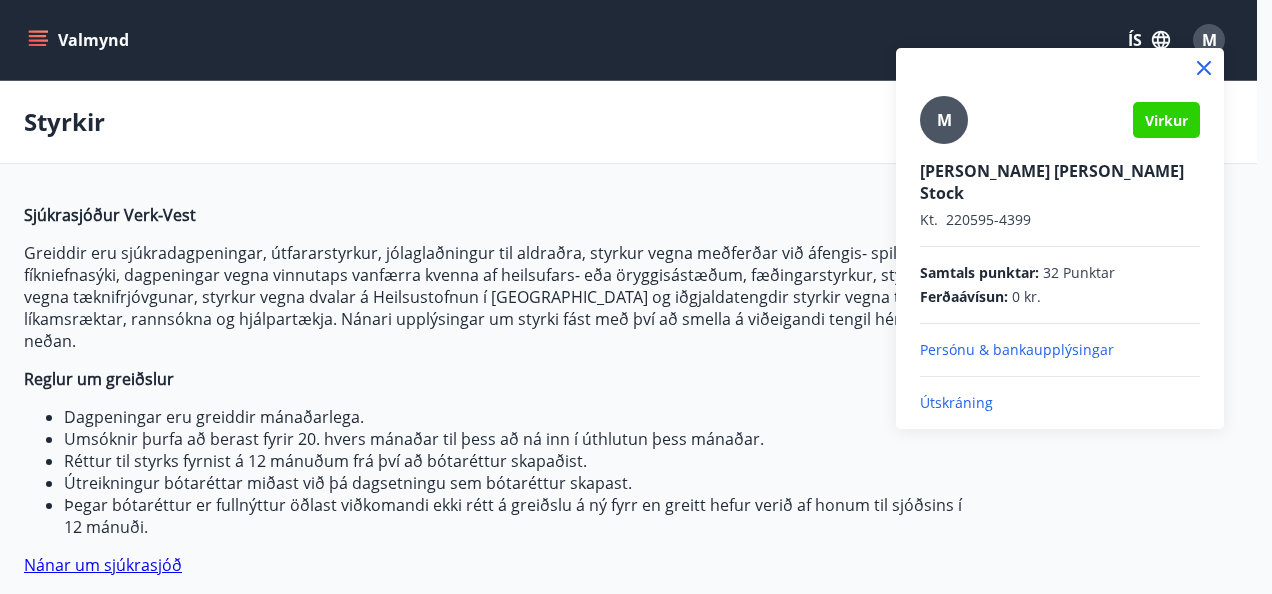 click at bounding box center [636, 297] 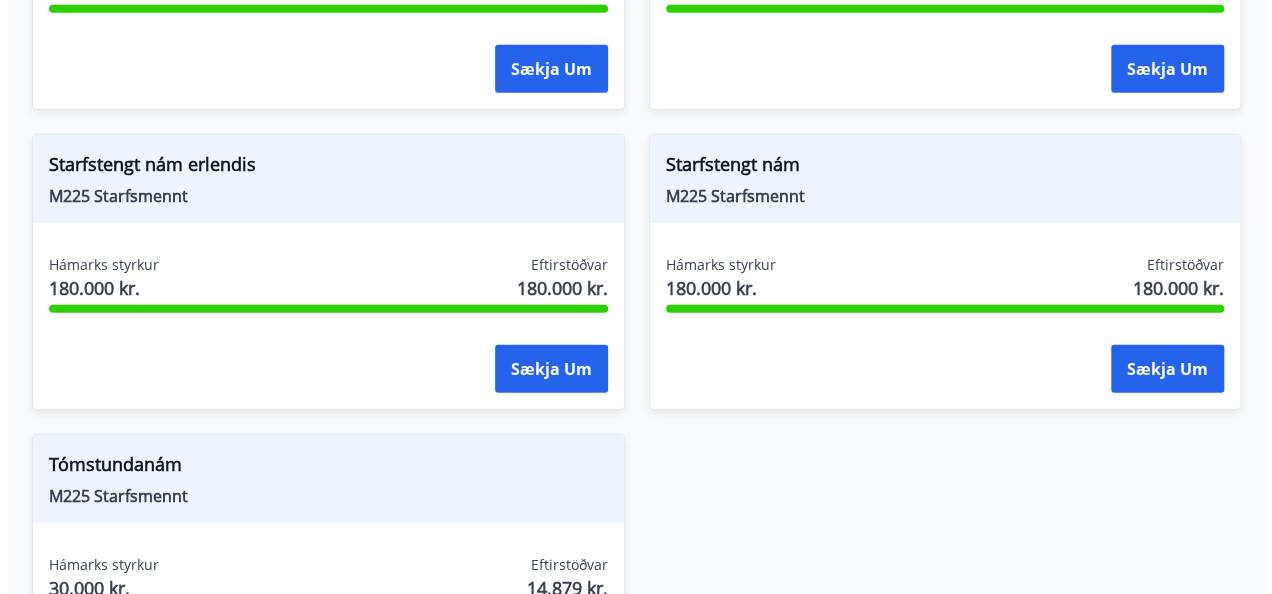 scroll, scrollTop: 3058, scrollLeft: 0, axis: vertical 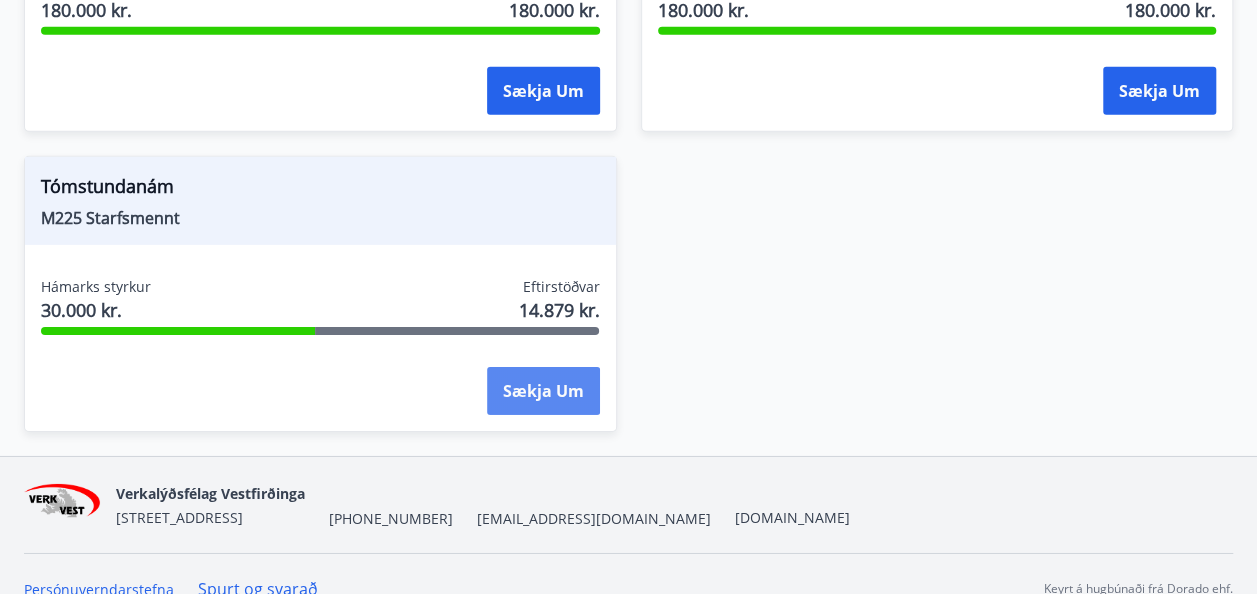 click on "Sækja um" at bounding box center [543, 391] 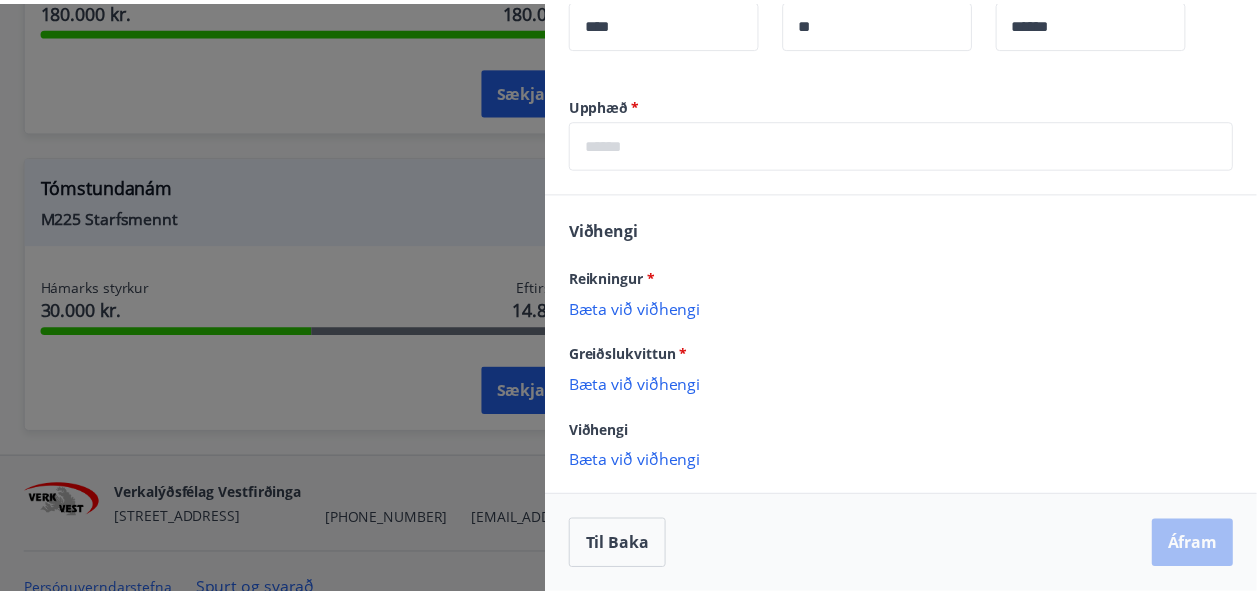 scroll, scrollTop: 0, scrollLeft: 0, axis: both 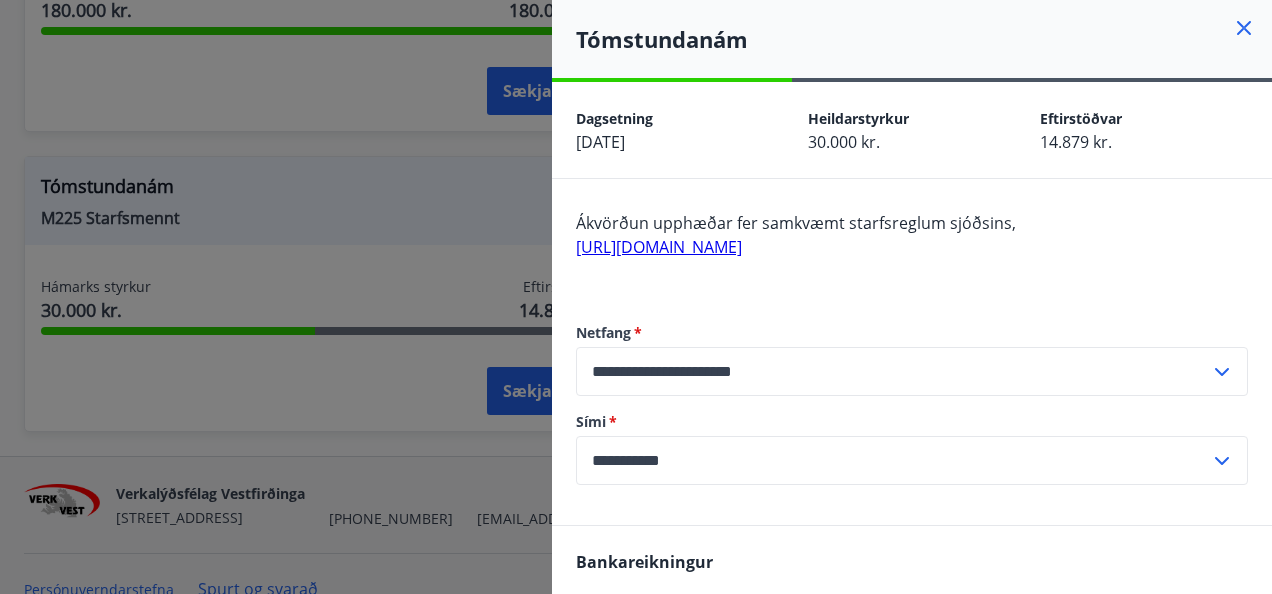 click 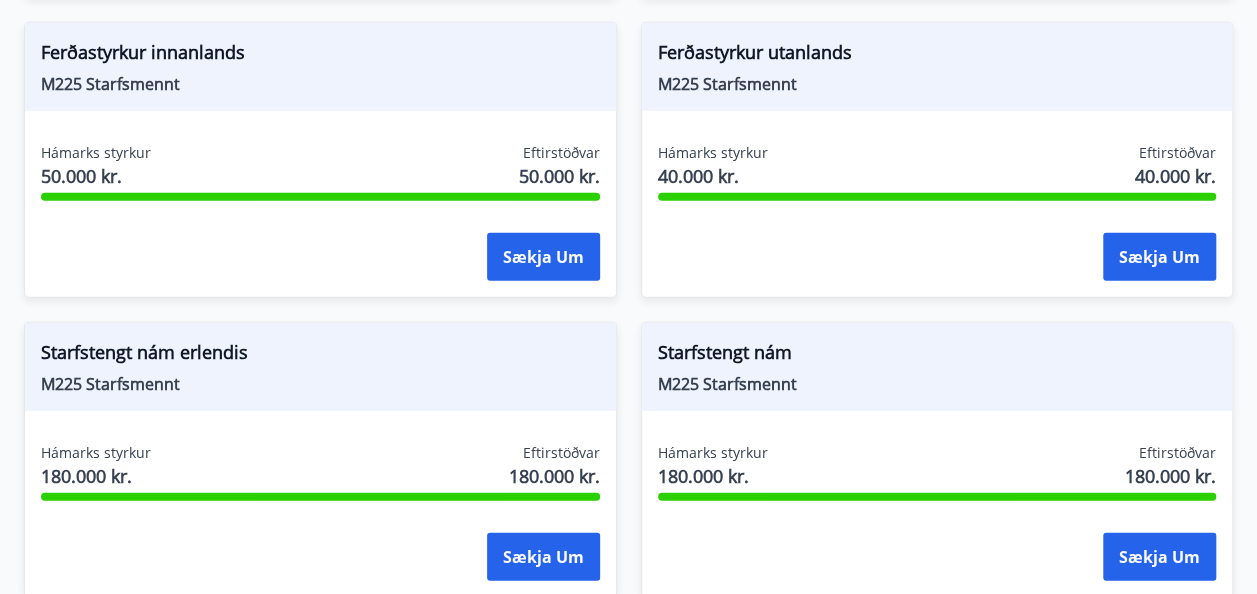 scroll, scrollTop: 2592, scrollLeft: 0, axis: vertical 